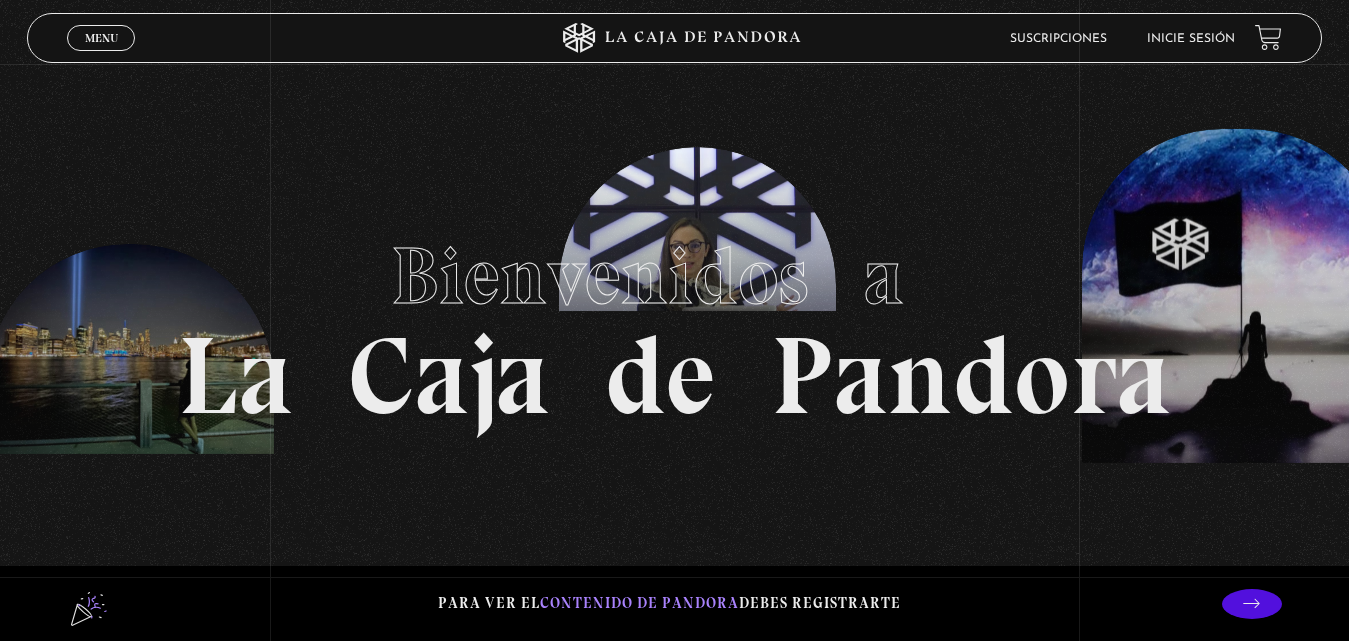 scroll, scrollTop: 0, scrollLeft: 0, axis: both 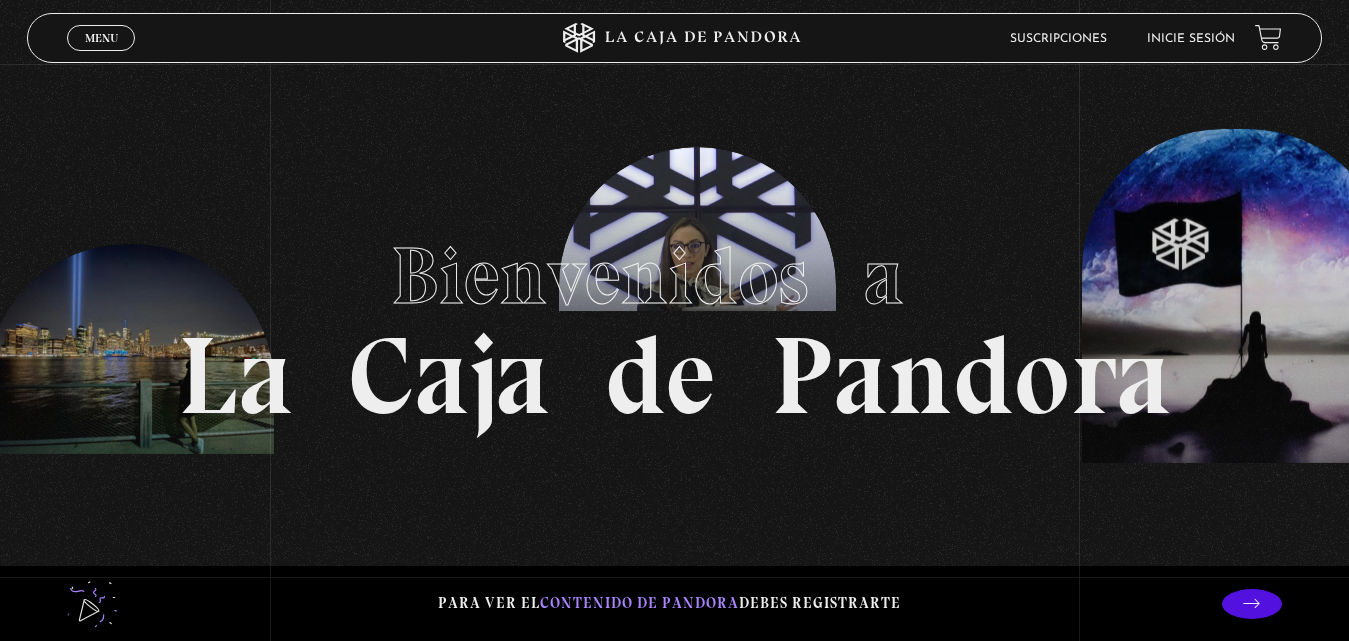 click on "Bienvenidos a    La Caja de Pandora" at bounding box center (674, 320) 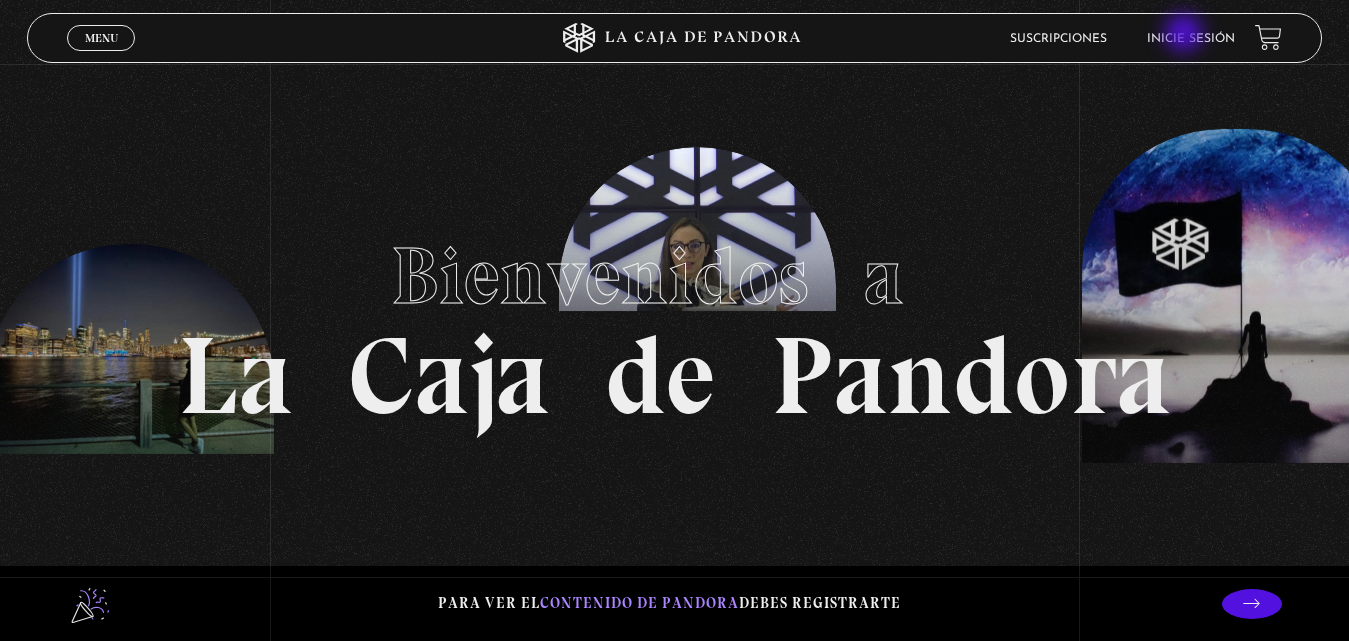 click on "Inicie sesión" at bounding box center (1191, 38) 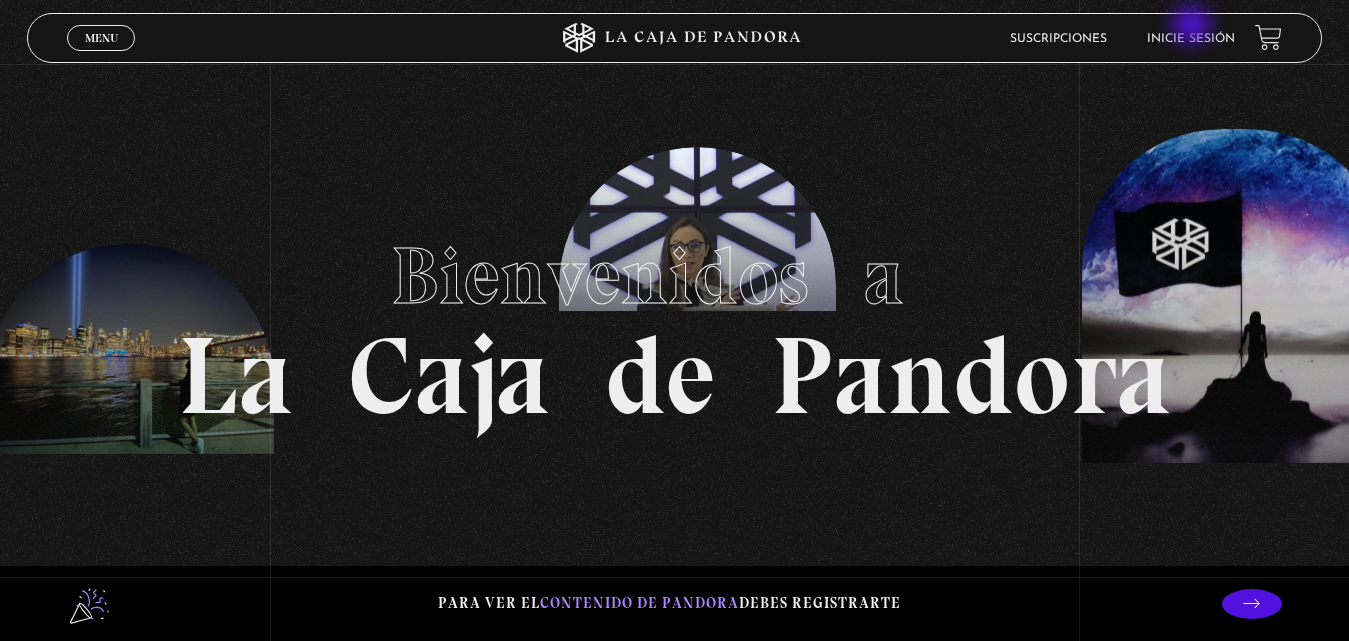 click on "Inicie sesión" at bounding box center [1191, 38] 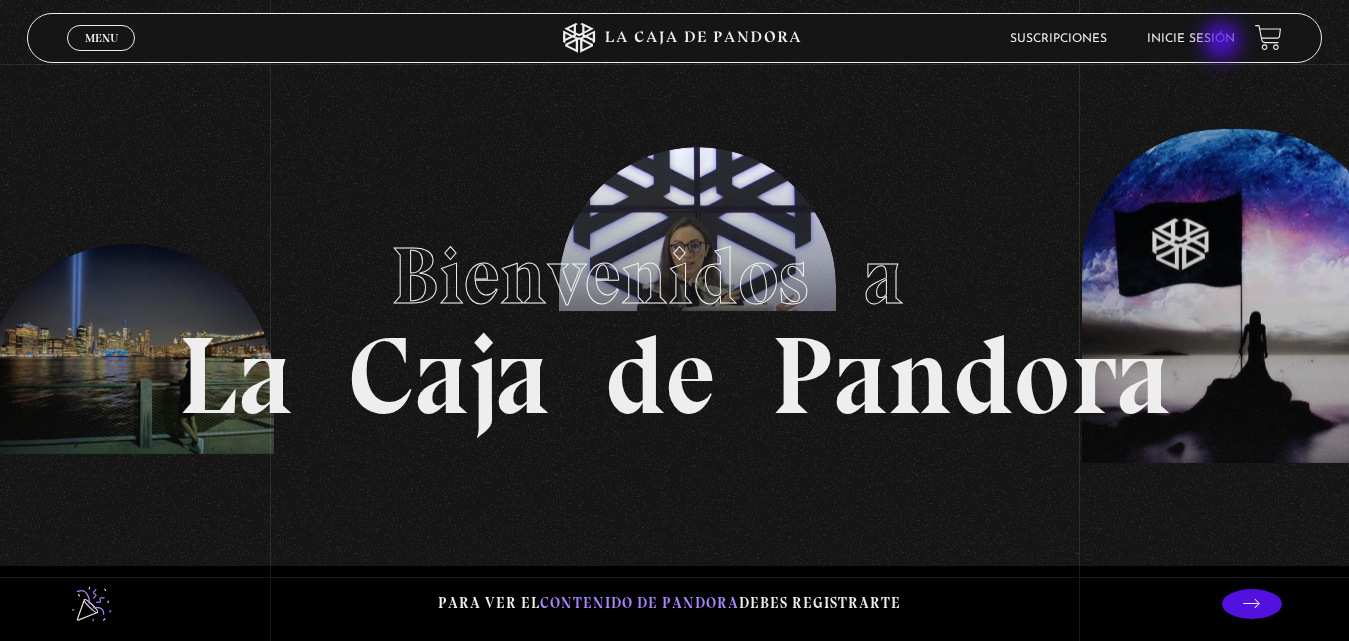 click on "Inicie sesión" at bounding box center (1191, 38) 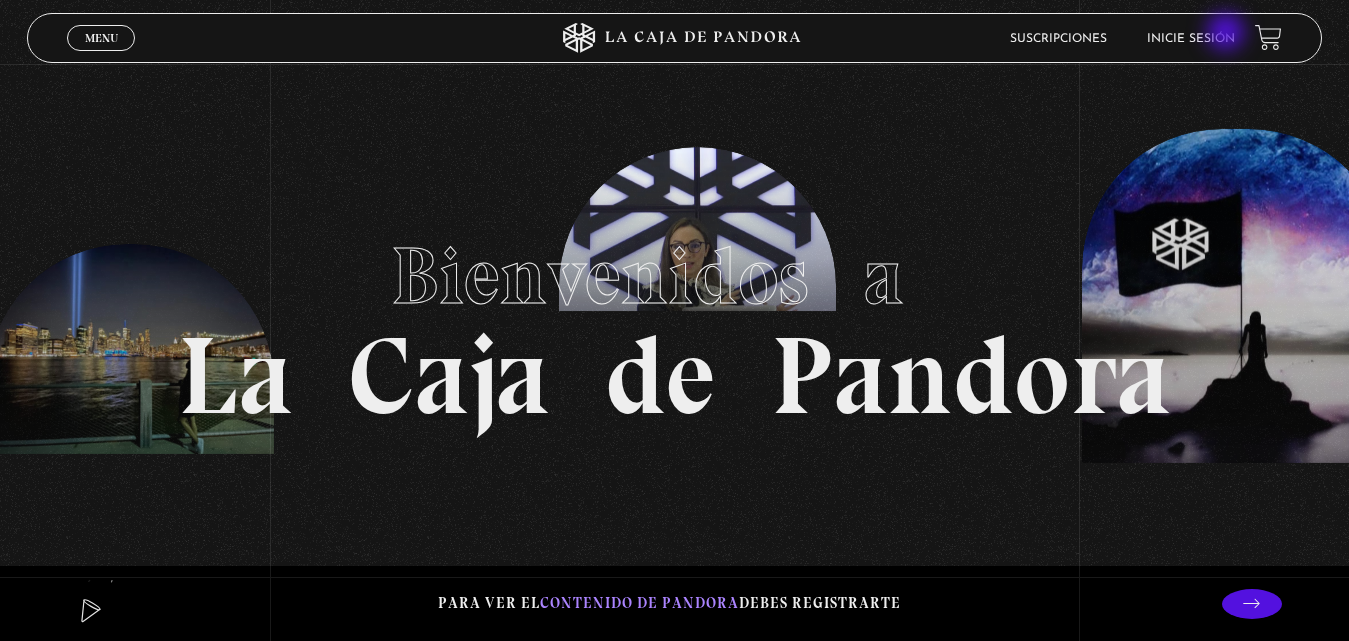 click on "Inicie sesión" at bounding box center (1191, 39) 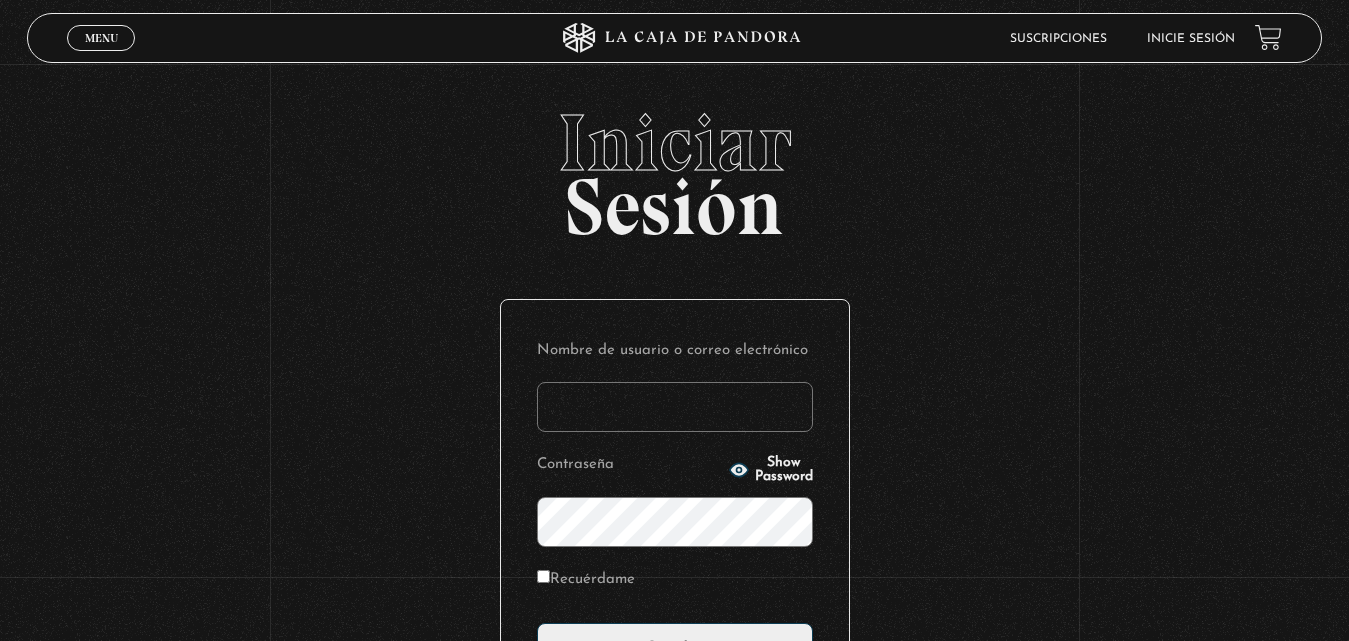 scroll, scrollTop: 0, scrollLeft: 0, axis: both 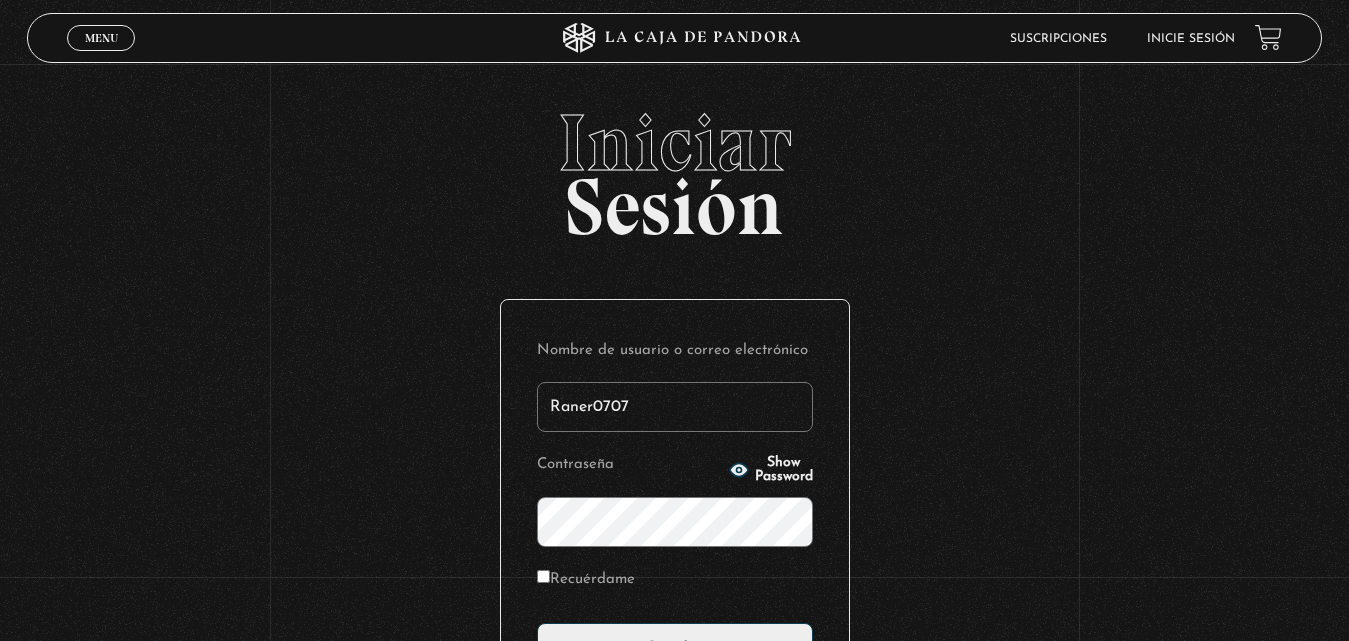 type on "Raner0707" 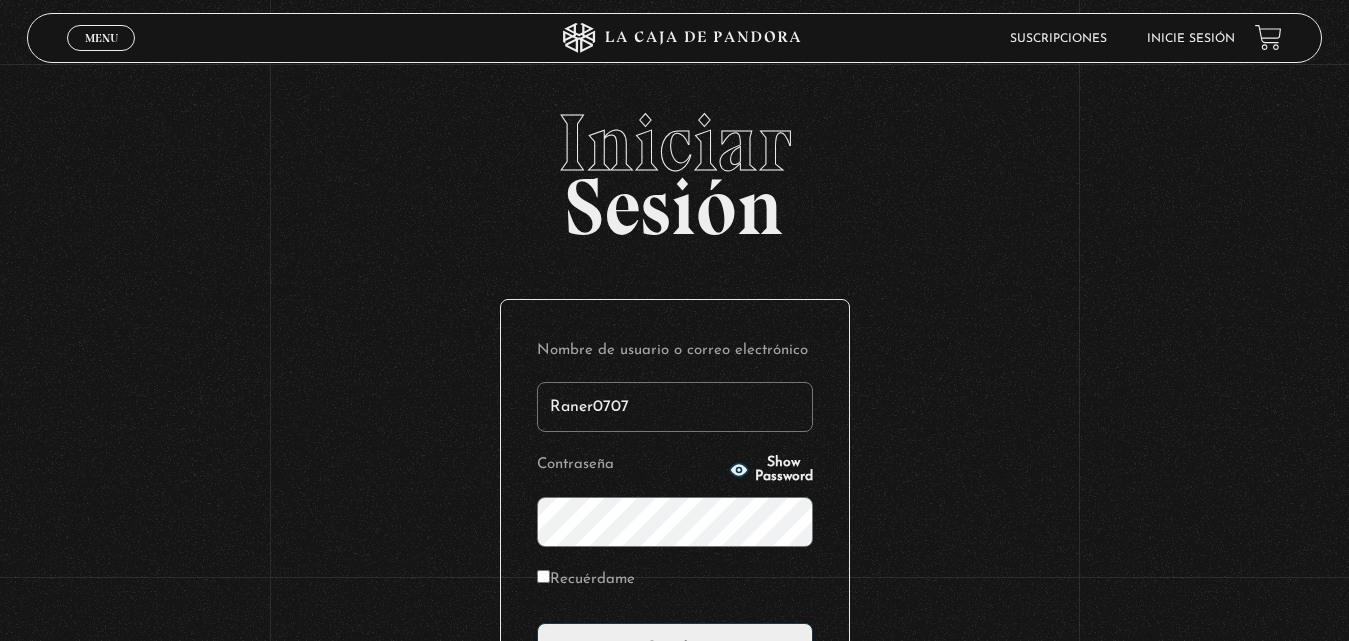 click on "Acceder" at bounding box center [675, 648] 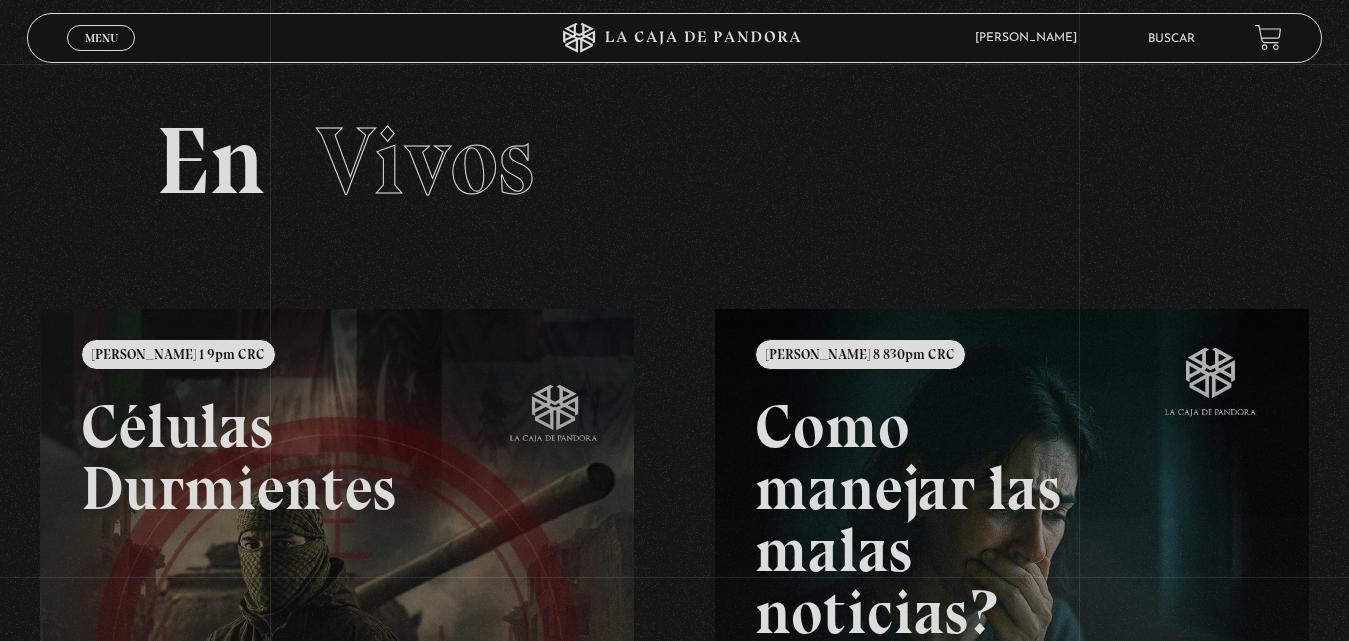 scroll, scrollTop: 0, scrollLeft: 0, axis: both 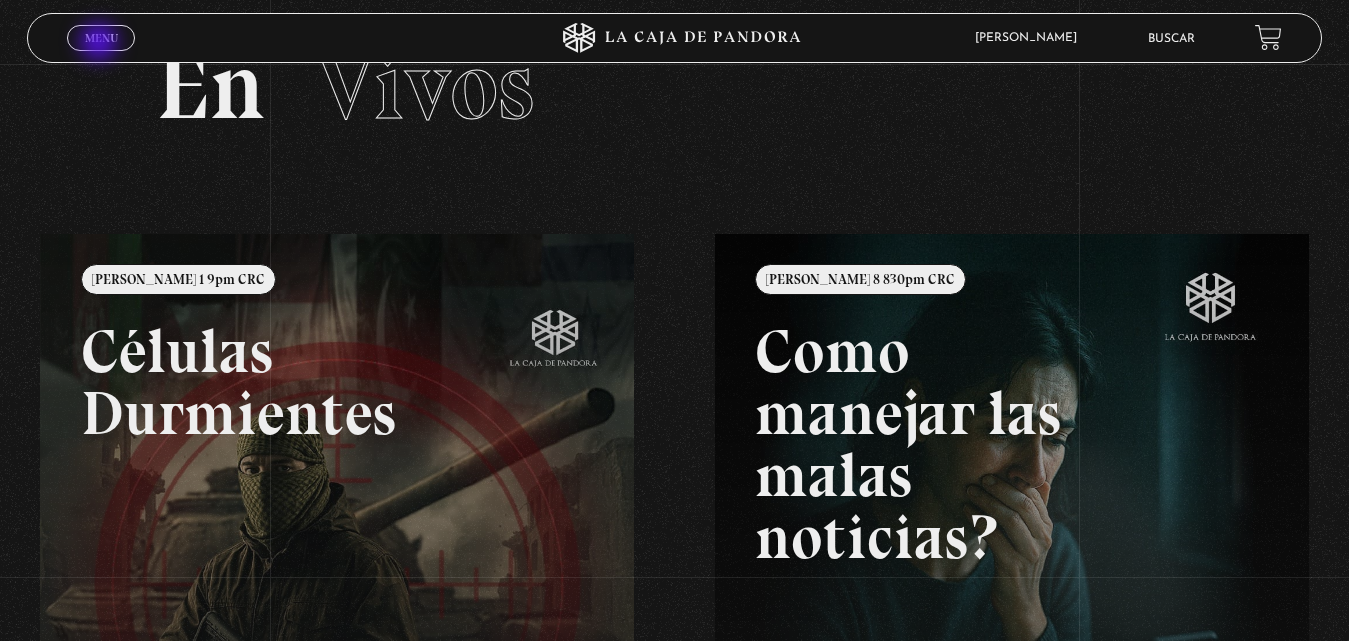 click on "Menu" at bounding box center (101, 38) 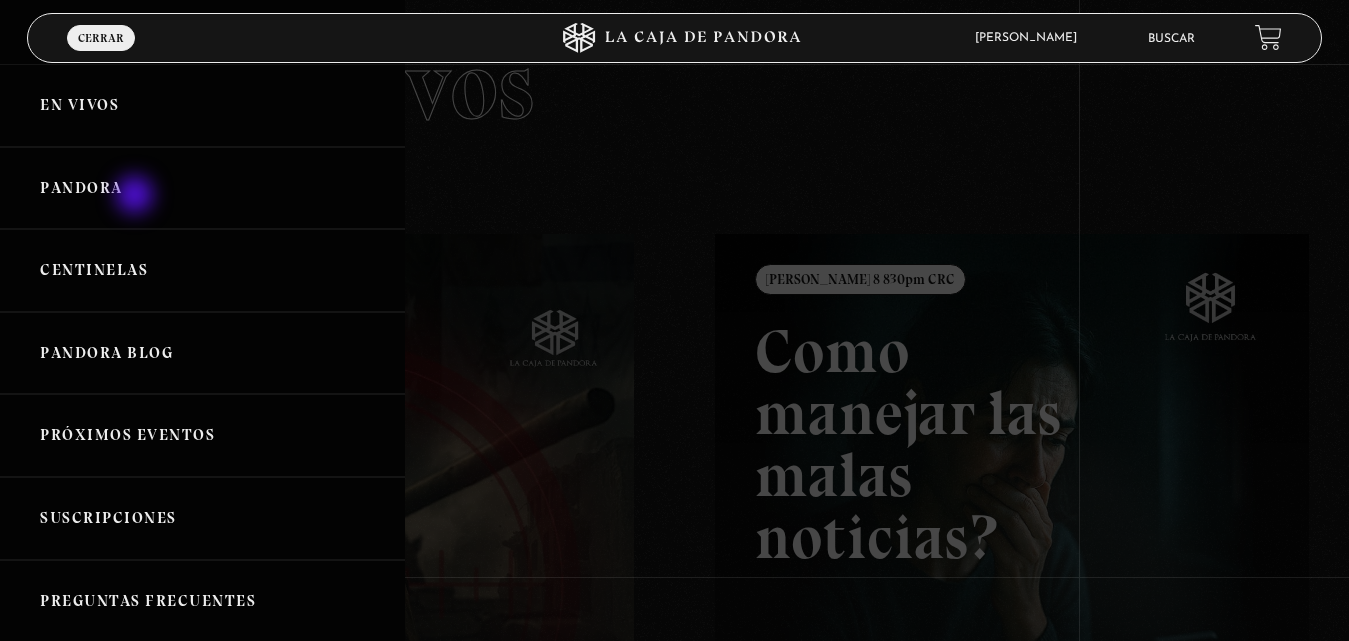 click on "Pandora" at bounding box center (202, 188) 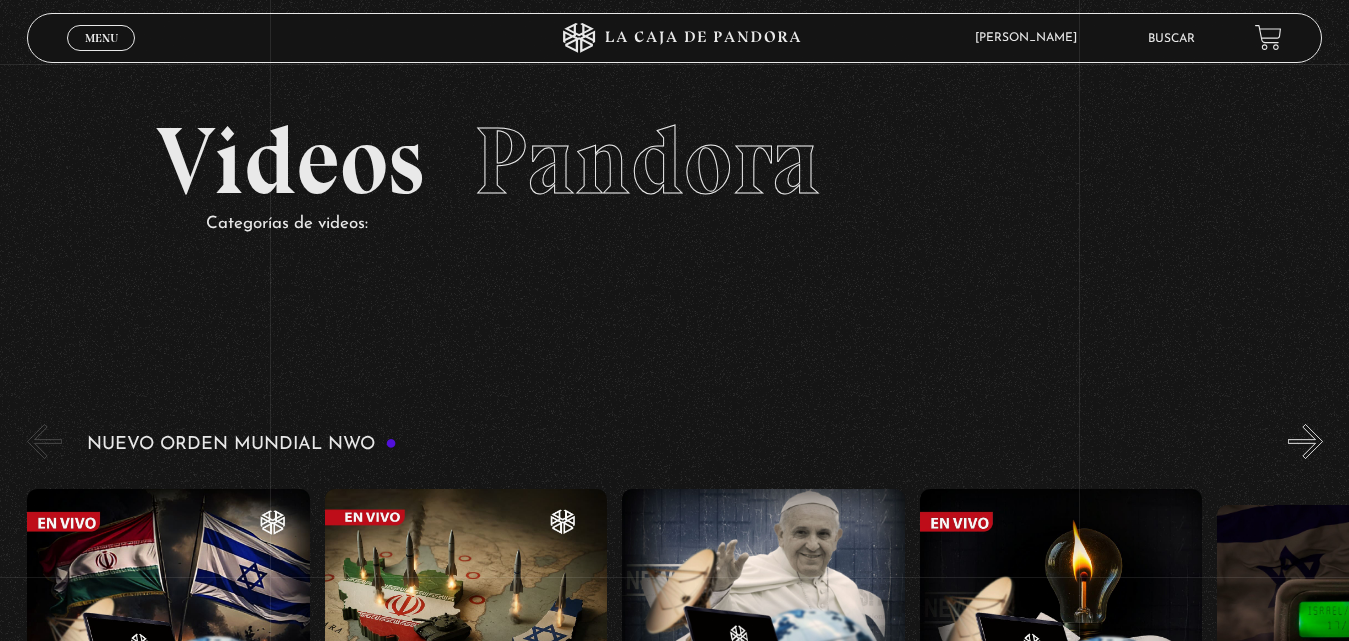 scroll, scrollTop: 0, scrollLeft: 0, axis: both 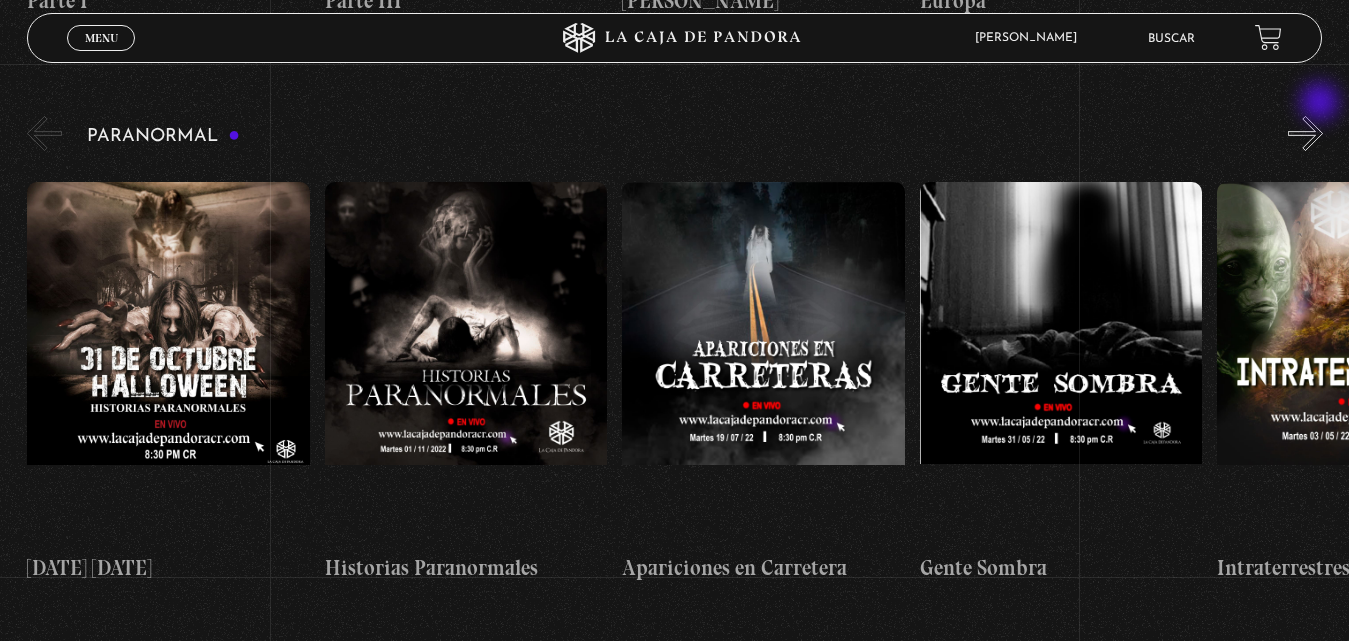 click on "»" at bounding box center (1305, 133) 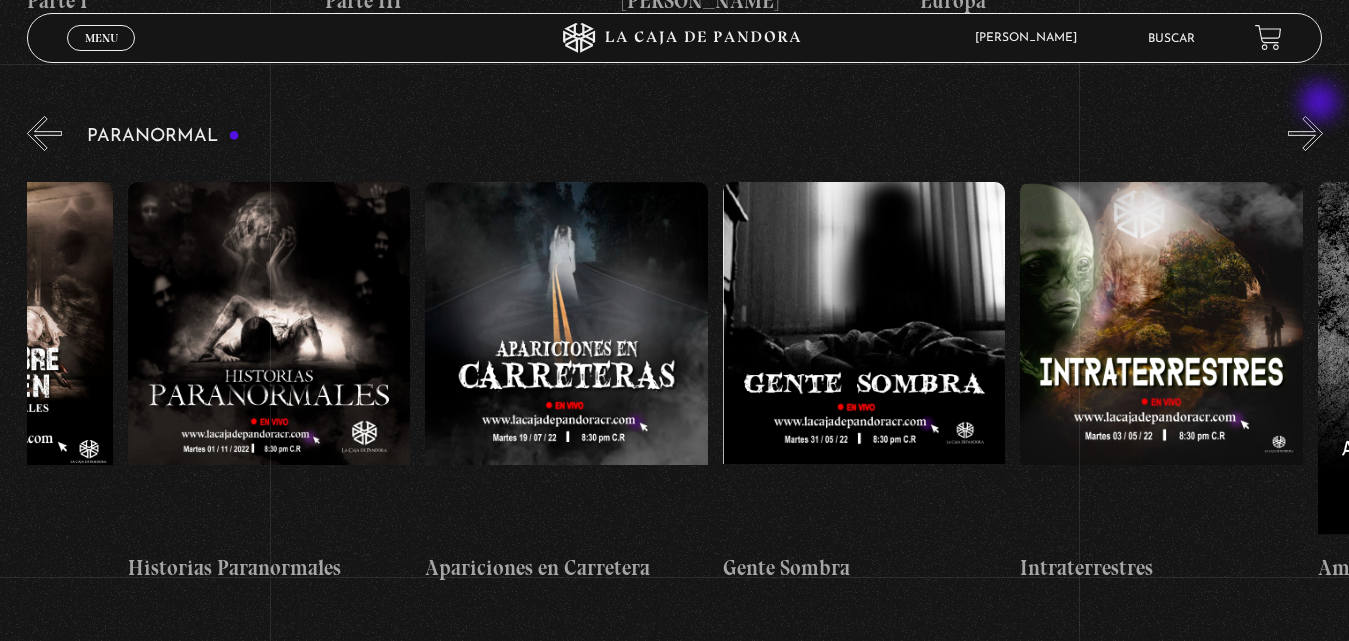 scroll, scrollTop: 0, scrollLeft: 297, axis: horizontal 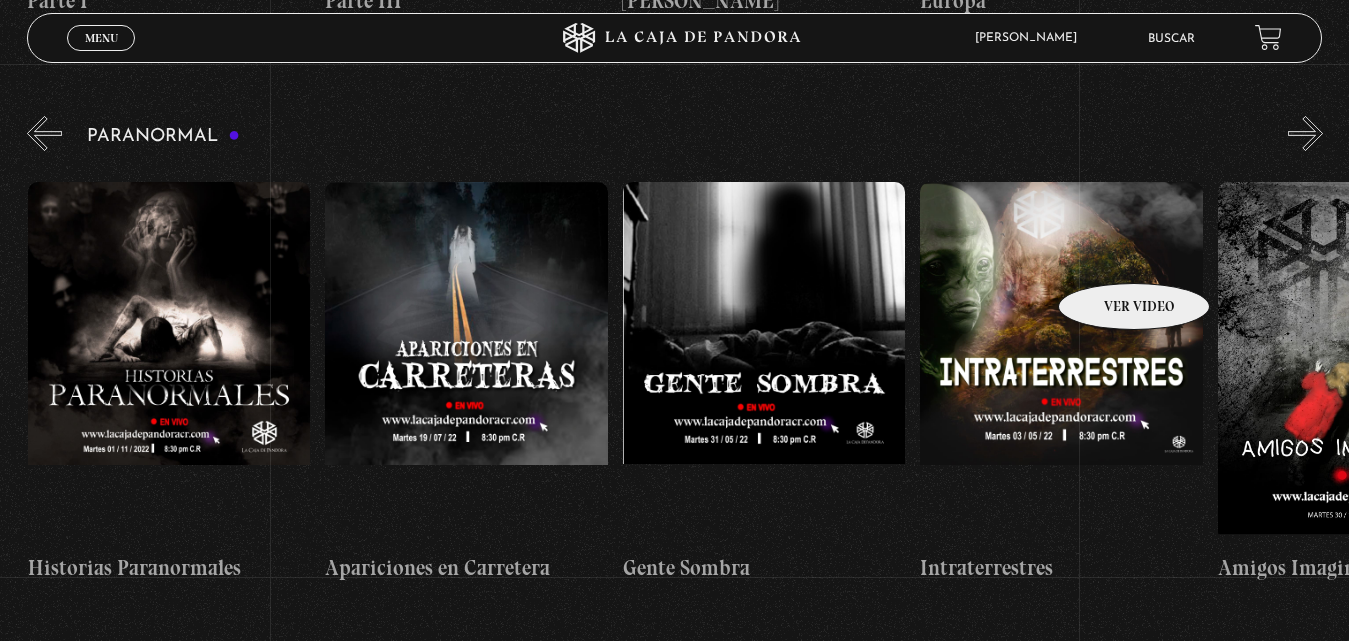 click at bounding box center [1061, 362] 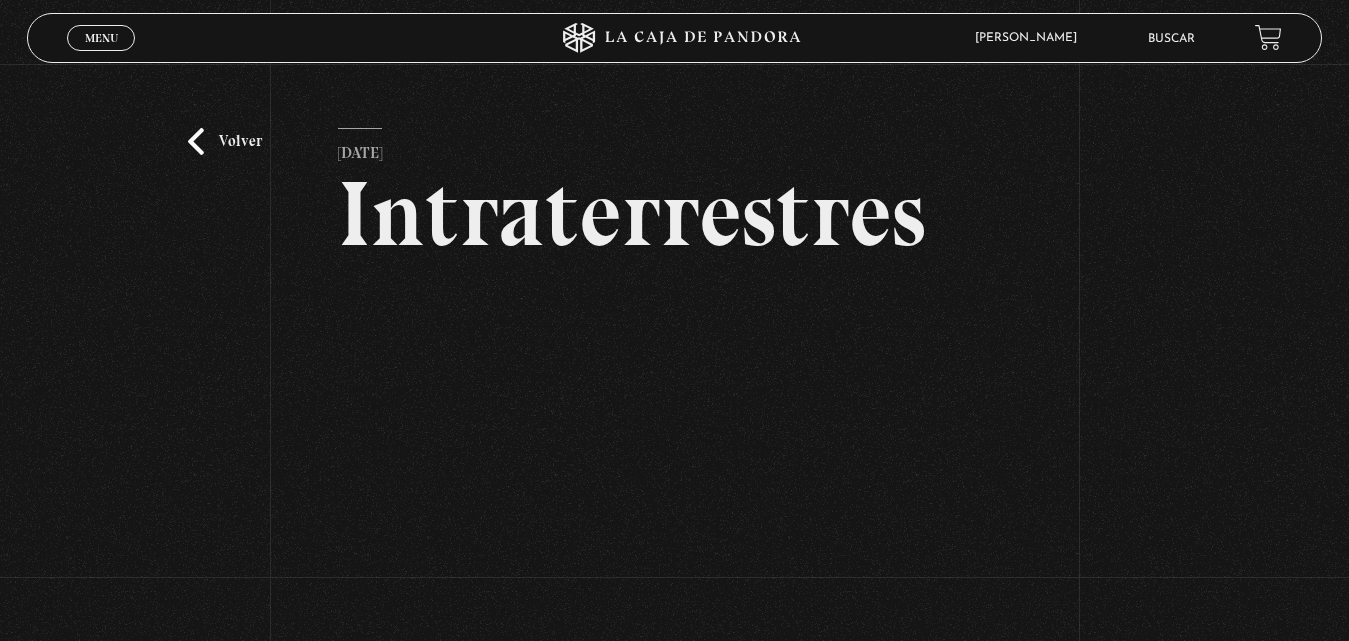 scroll, scrollTop: 406, scrollLeft: 0, axis: vertical 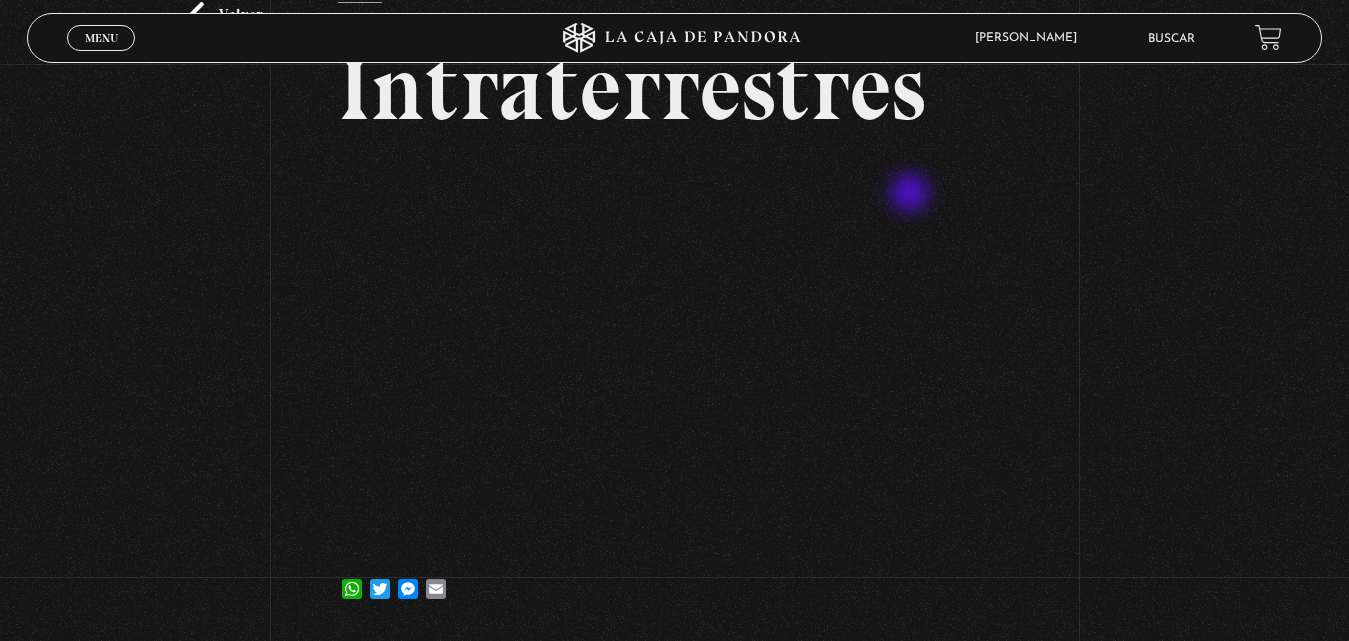 click on "Volver
[DATE]
Intraterrestres
WhatsApp Twitter Messenger Email" at bounding box center [674, 286] 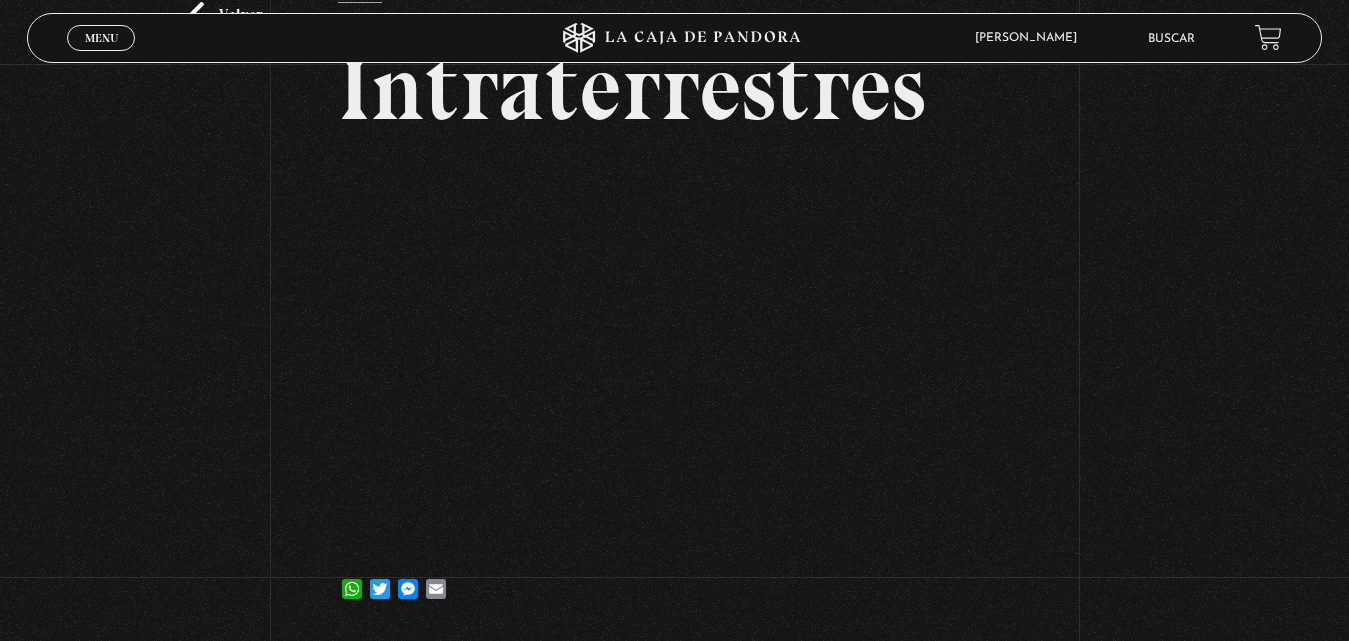 scroll, scrollTop: 126, scrollLeft: 0, axis: vertical 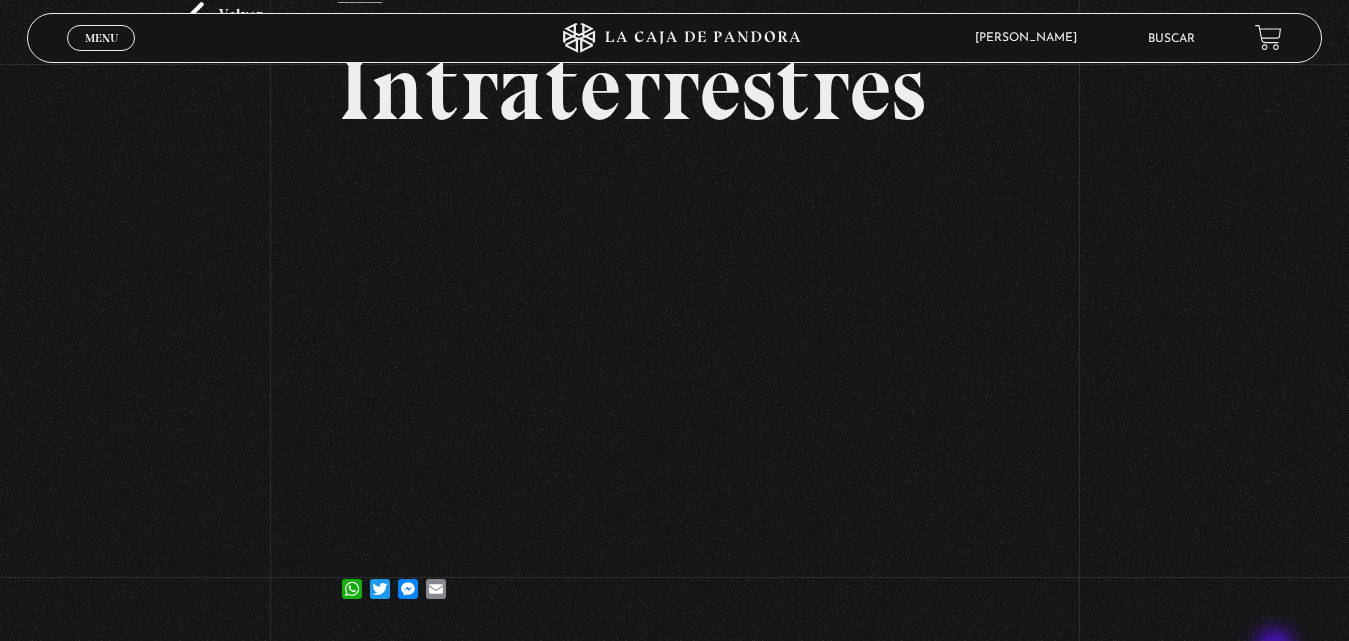 drag, startPoint x: 1213, startPoint y: 639, endPoint x: 1329, endPoint y: 664, distance: 118.66339 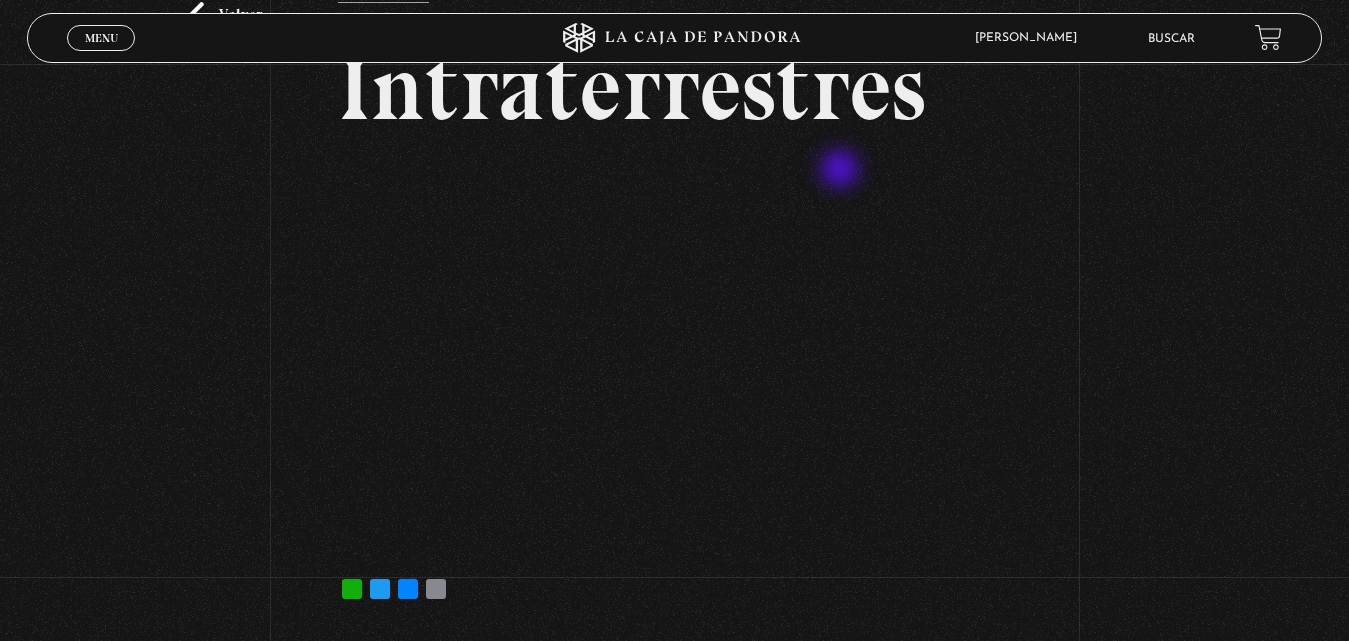 scroll, scrollTop: 126, scrollLeft: 0, axis: vertical 